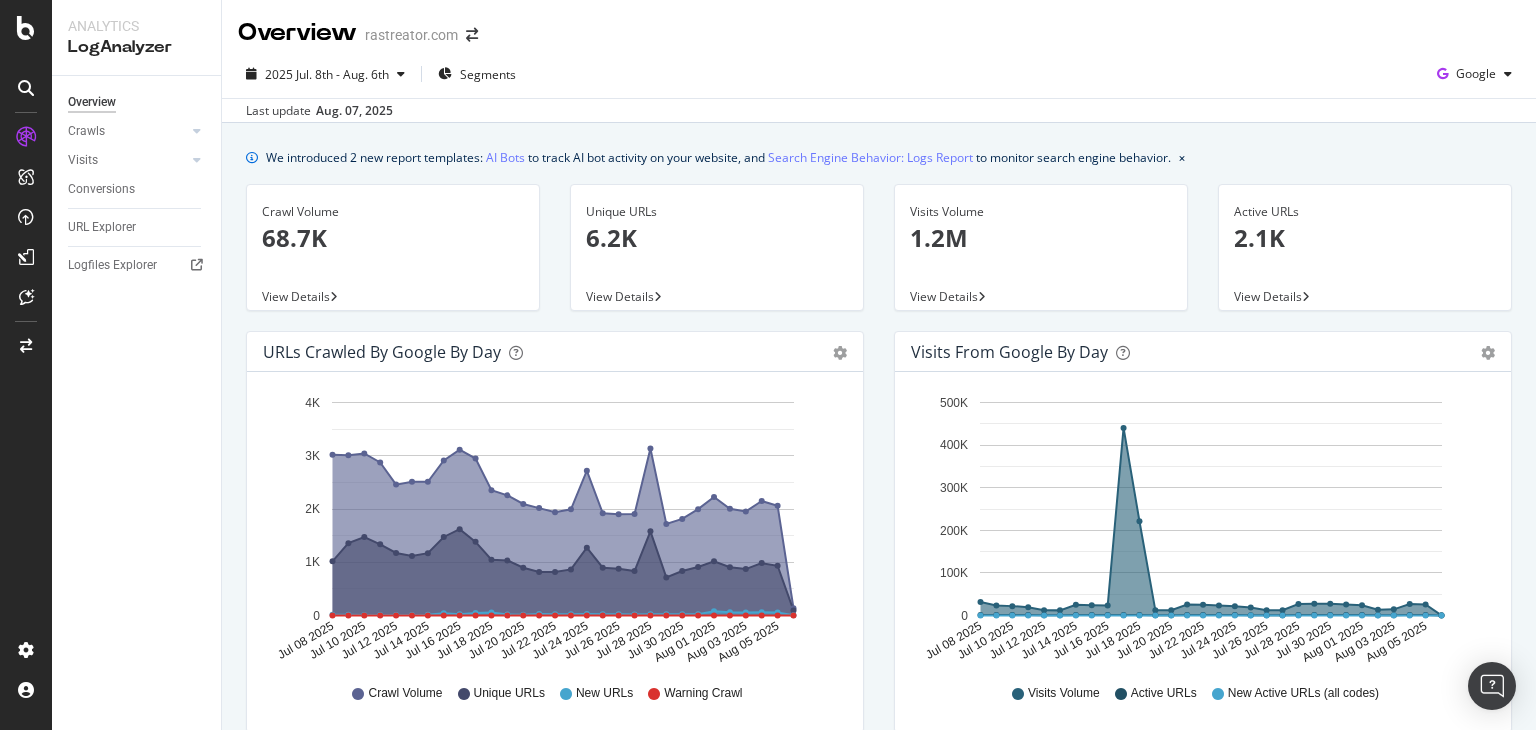 scroll, scrollTop: 0, scrollLeft: 0, axis: both 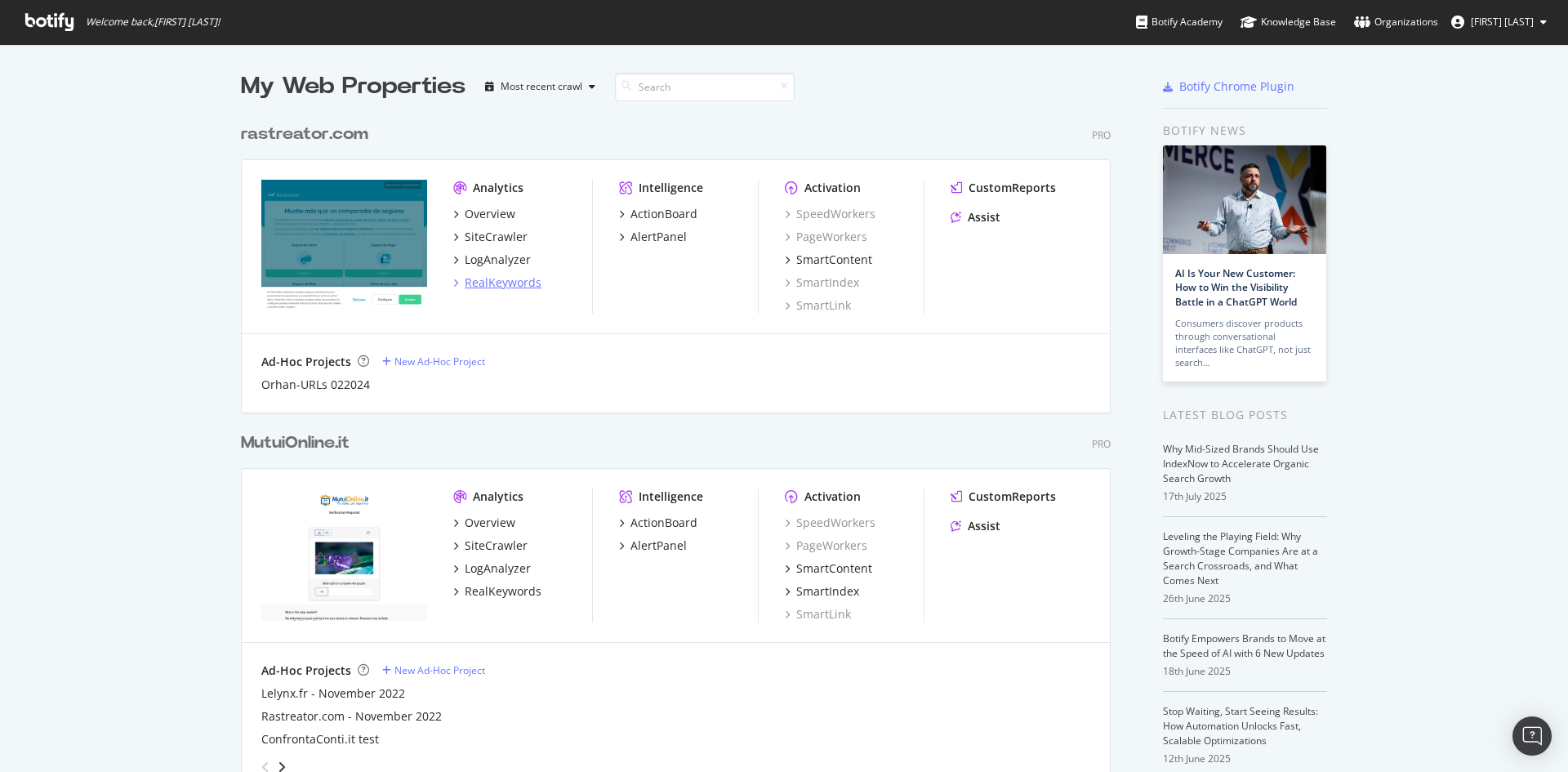 click on "RealKeywords" at bounding box center (503, 283) 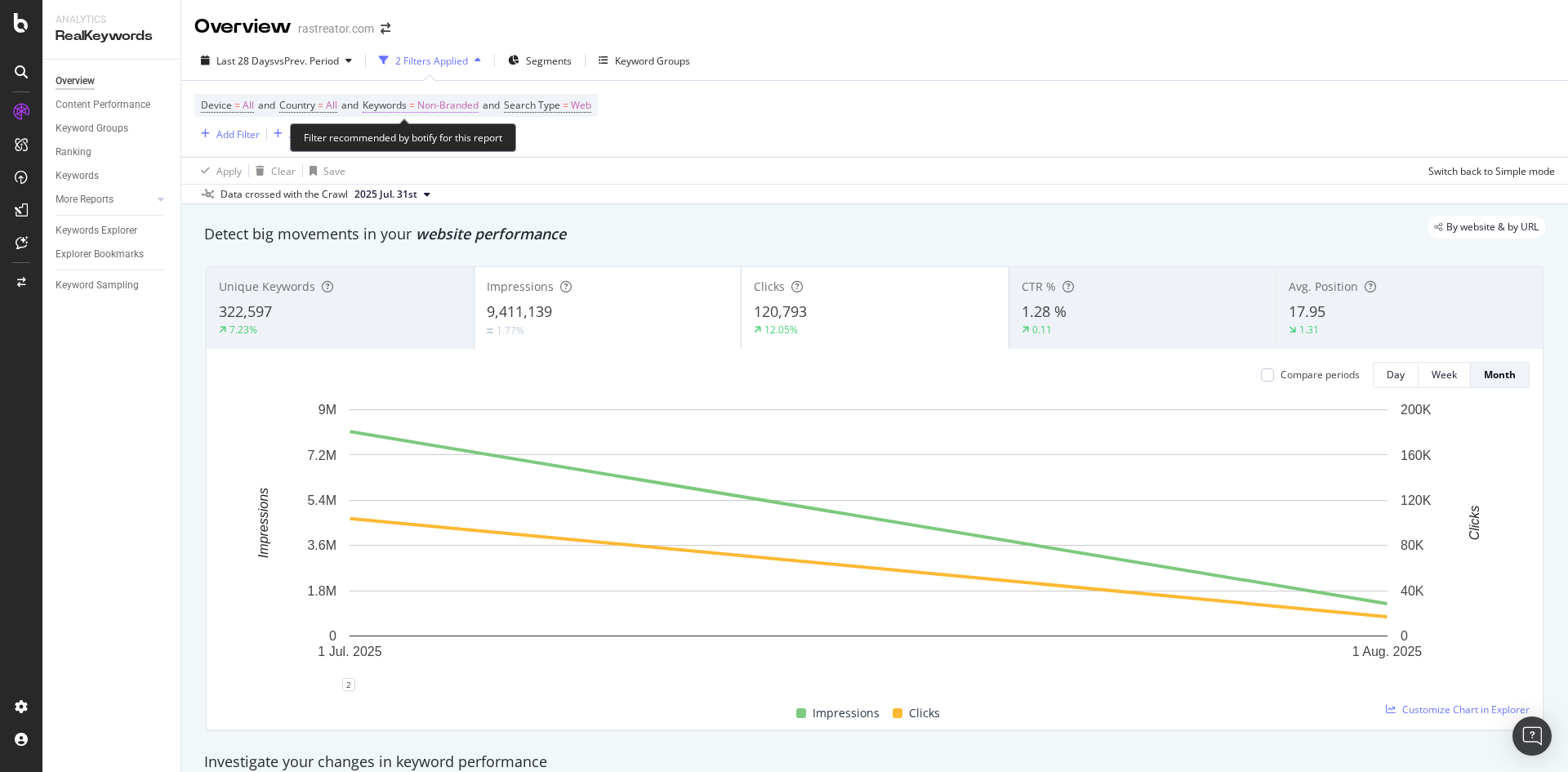 click on "Non-Branded" at bounding box center [448, 105] 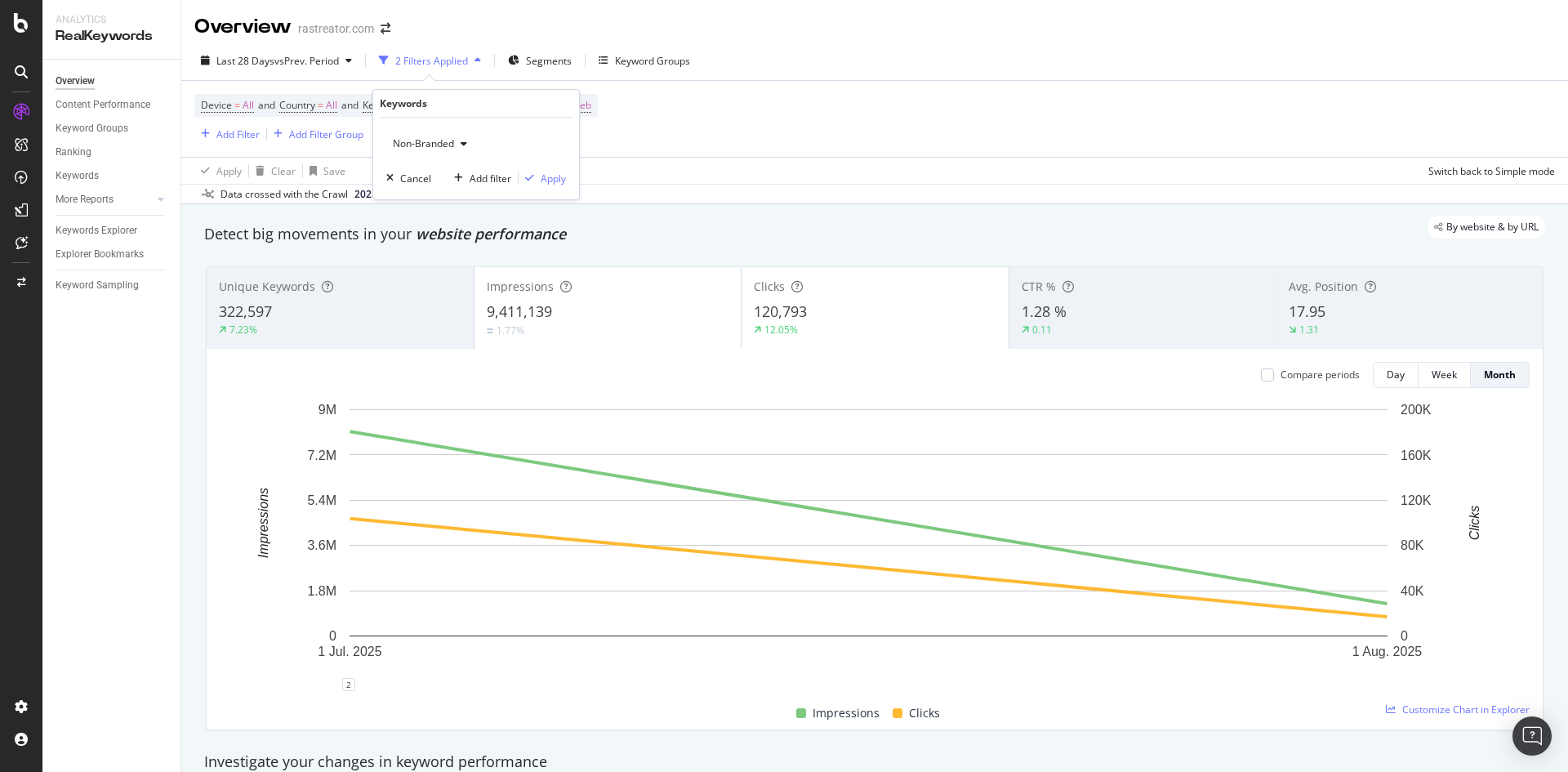 click on "Non-Branded" at bounding box center (430, 144) 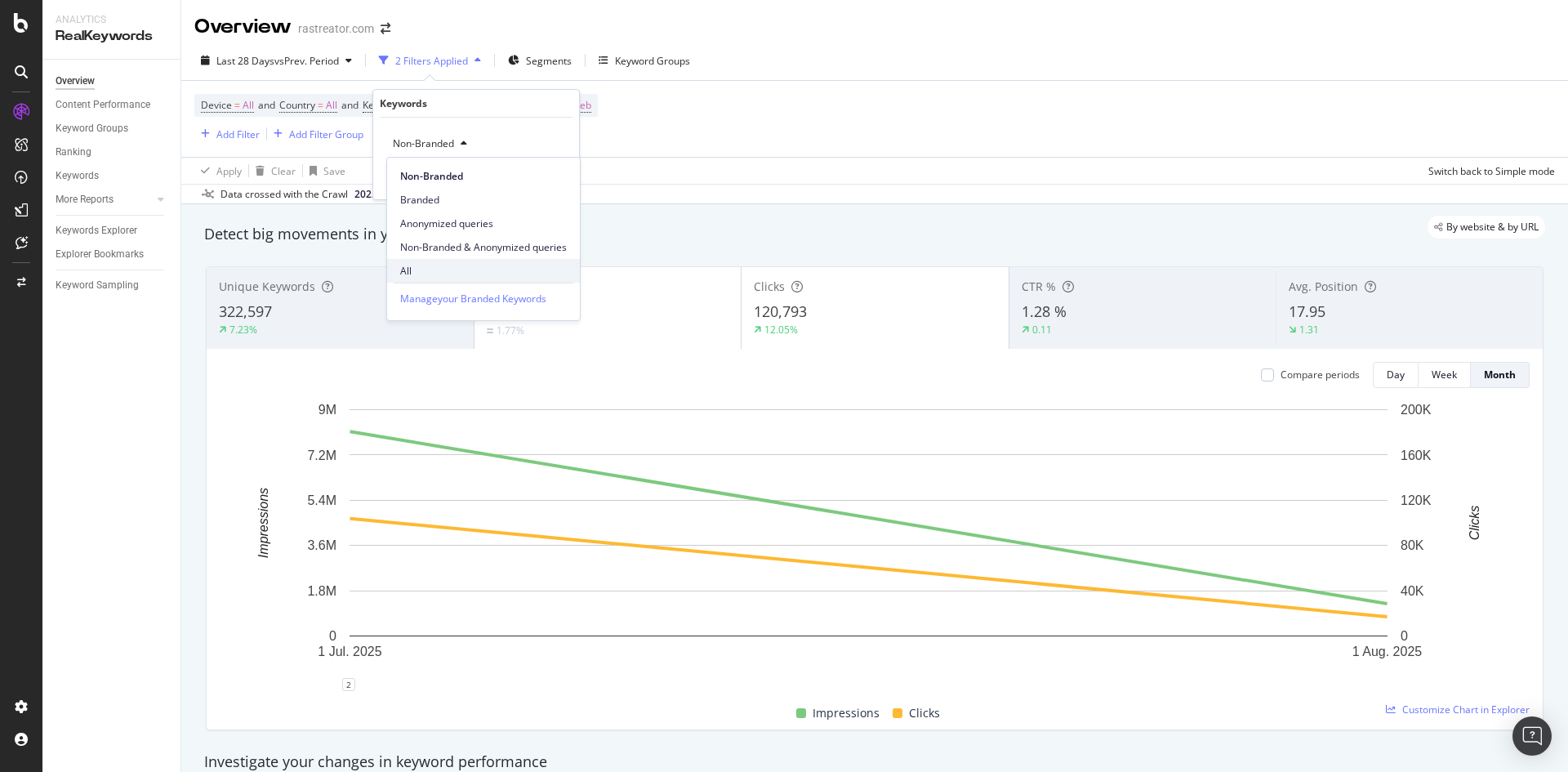 click on "All" at bounding box center [483, 270] 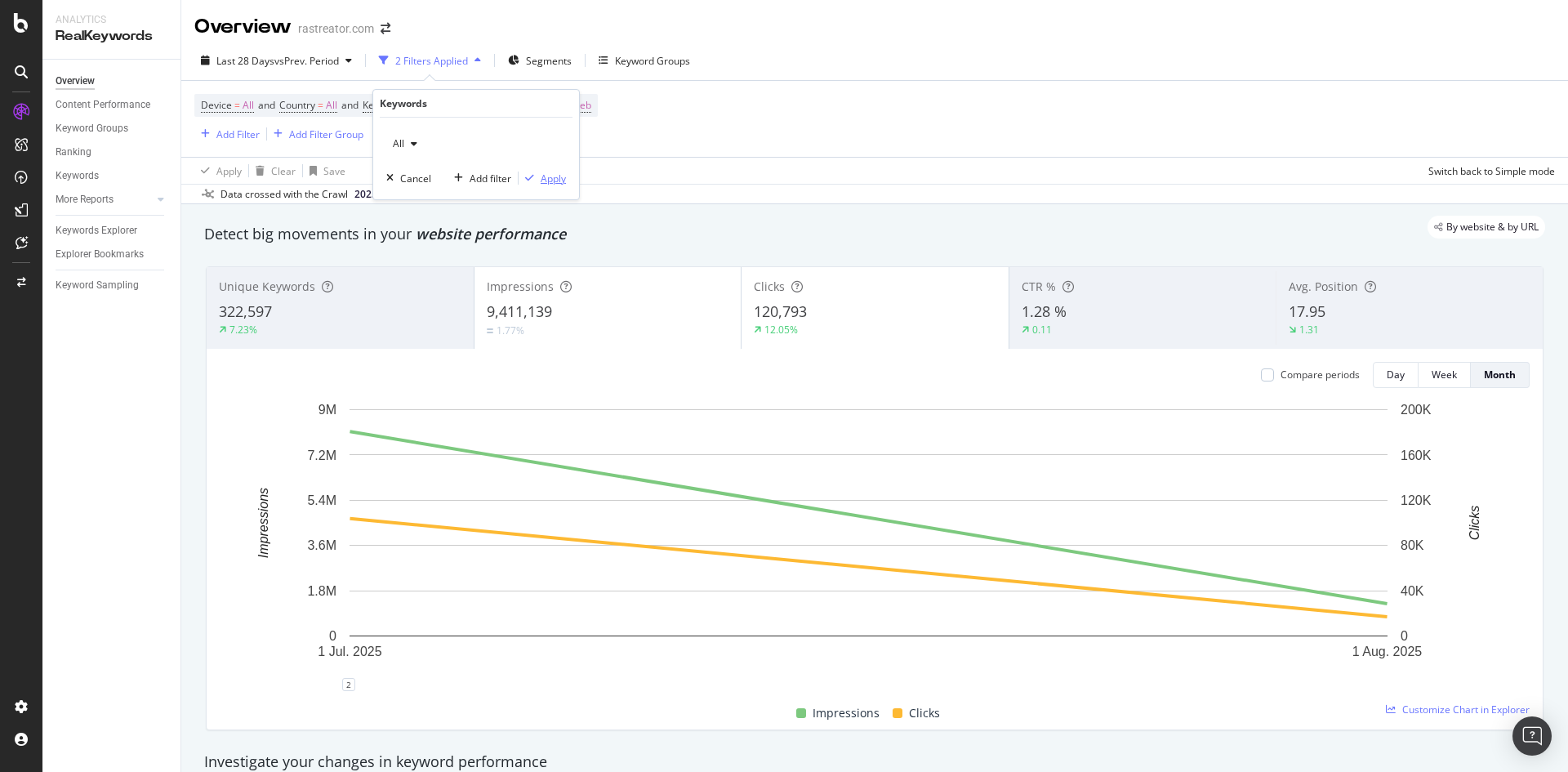 click on "Apply" at bounding box center (542, 178) 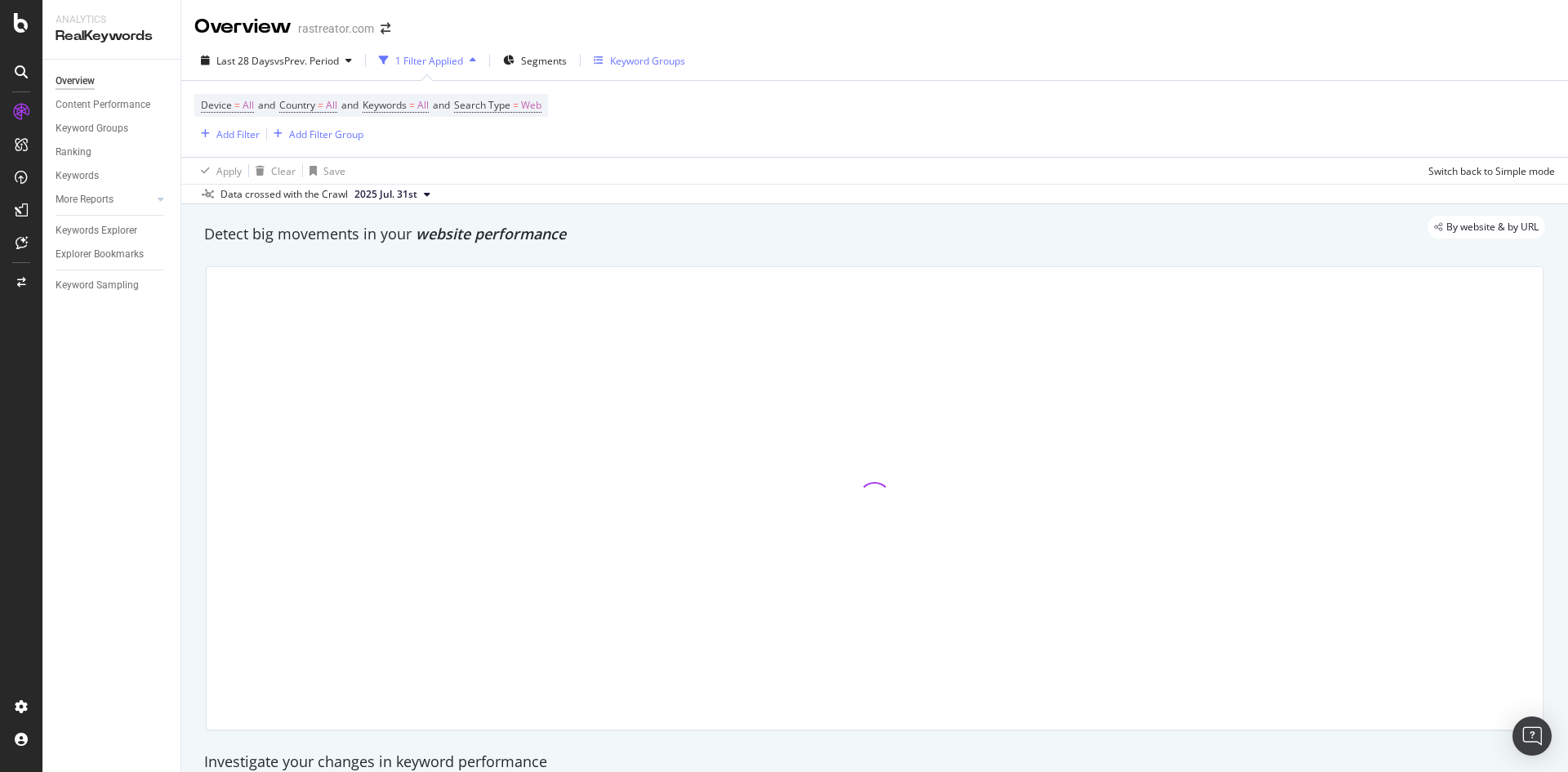 click on "Keyword Groups" at bounding box center [648, 60] 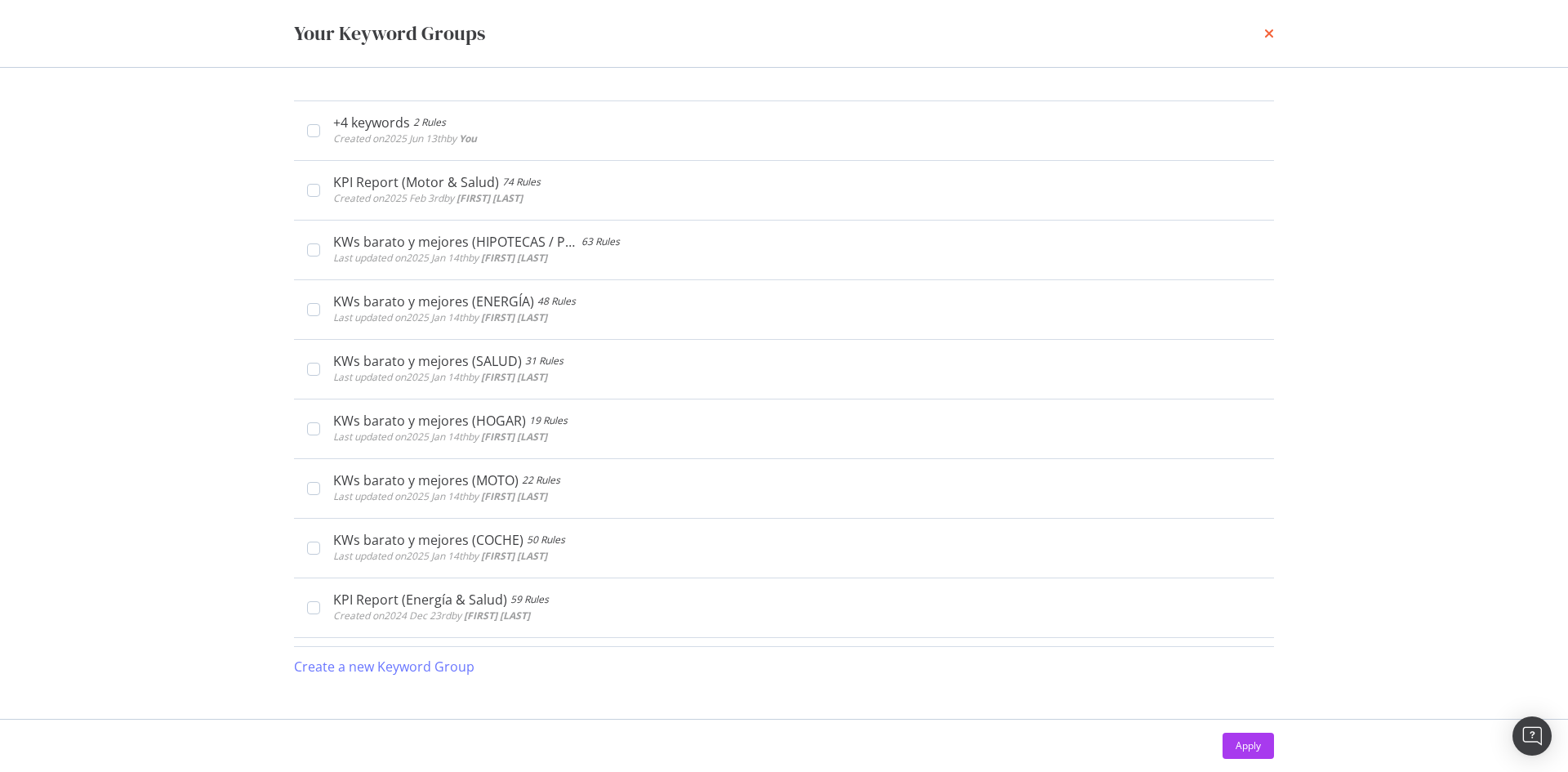 click at bounding box center (1269, 33) 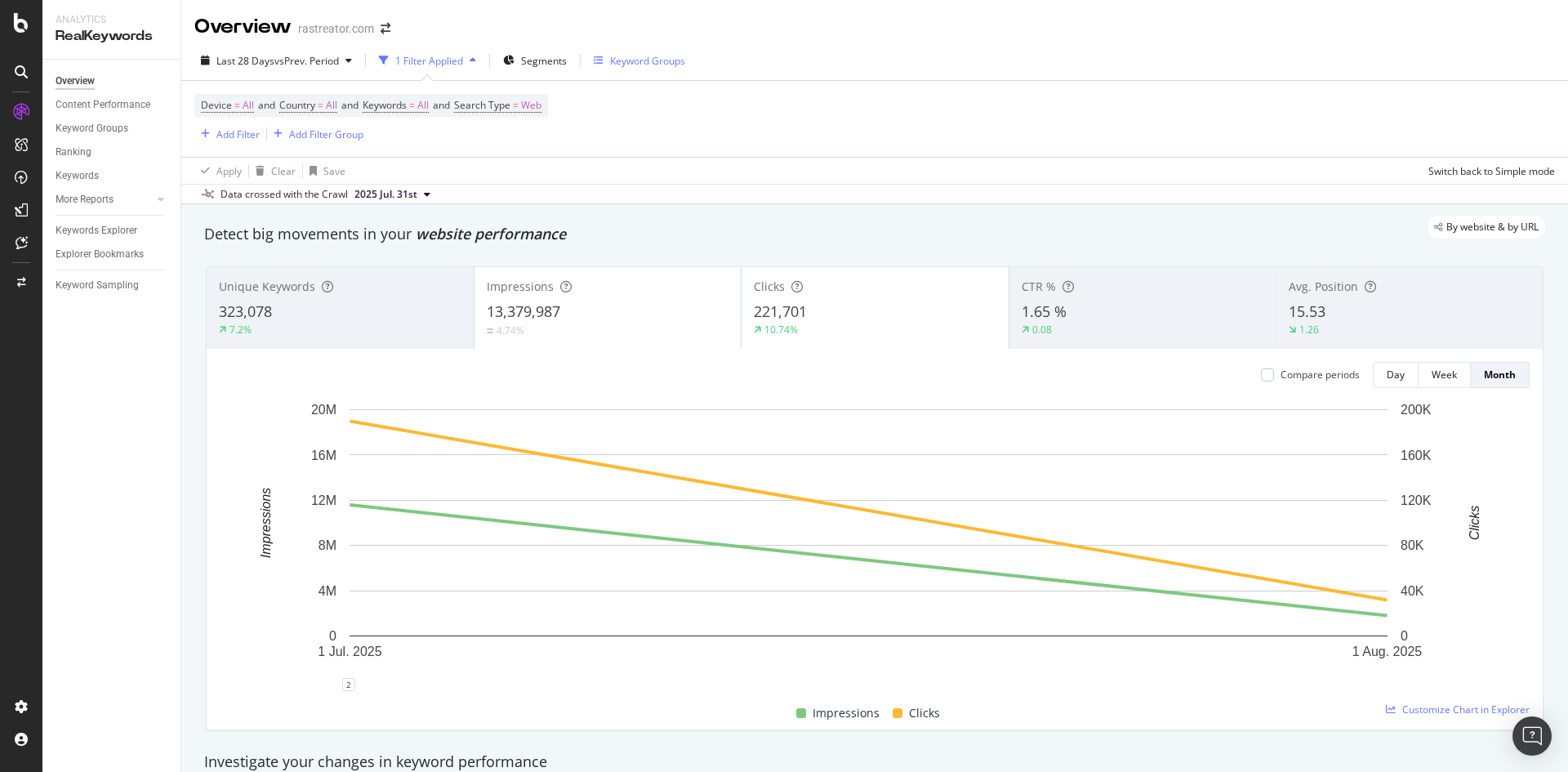 click on "Keyword Groups" at bounding box center (648, 60) 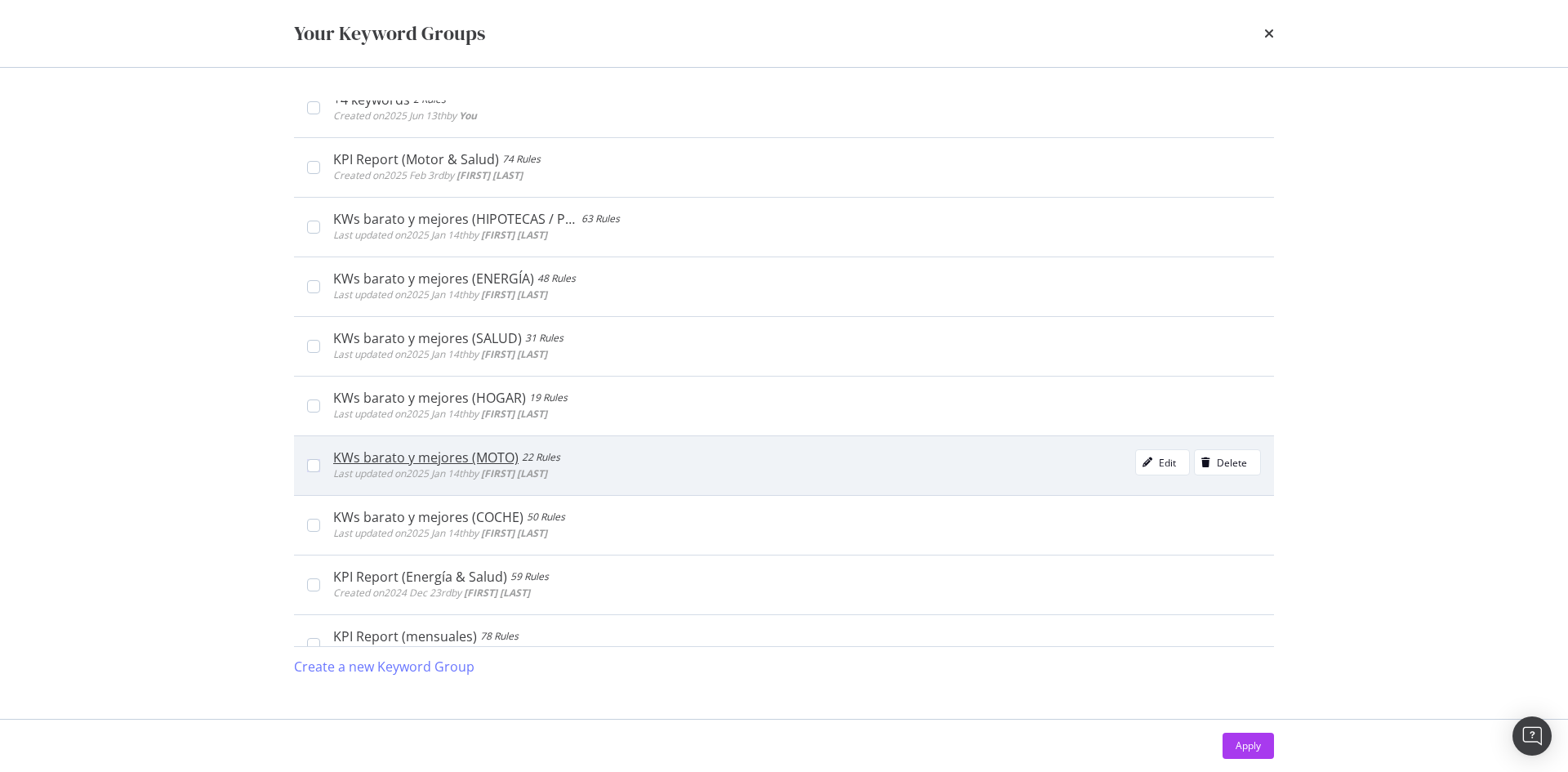 scroll, scrollTop: 24, scrollLeft: 0, axis: vertical 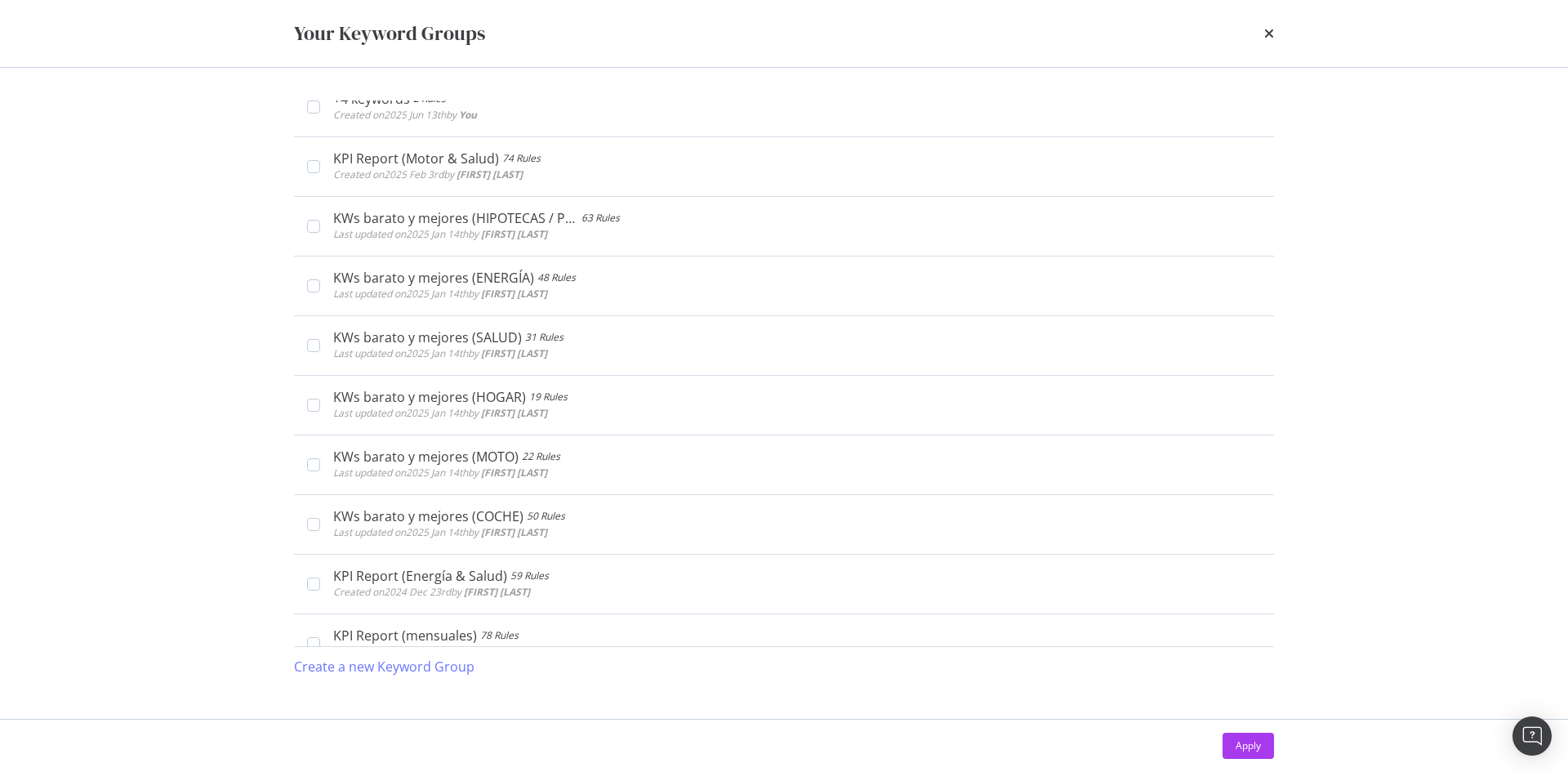 click on "Your Keyword Groups +4 keywords 2 Rules Created on  2025 Jun 13th  by   You Edit Delete KPI Report (Motor & Salud) 74 Rules Created on  2025 Feb 3rd  by   Javier García Edit Delete KWs barato y mejores (HIPOTECAS / PRÉSTAMOS) 63 Rules Last updated on  2025 Jan 14th  by   Alejandro Maisanaba Edit Delete KWs barato y mejores (ENERGÍA) 48 Rules Last updated on  2025 Jan 14th  by   Alejandro Maisanaba Edit Delete KWs barato y mejores (SALUD) 31 Rules Last updated on  2025 Jan 14th  by   Alejandro Maisanaba Edit Delete KWs barato y mejores (HOGAR) 19 Rules Last updated on  2025 Jan 14th  by   Alejandro Maisanaba Edit Delete KWs barato y mejores (MOTO) 22 Rules Last updated on  2025 Jan 14th  by   Alejandro Maisanaba Edit Delete KWs barato y mejores (COCHE) 50 Rules Last updated on  2025 Jan 14th  by   Alejandro Maisanaba Edit Delete KPI Report (Energía & Salud) 59 Rules Created on  2024 Dec 23rd  by   Javier García Edit Delete KPI Report (mensuales) 78 Rules Created on  2024 Dec 3rd  by   Javier García Edit" at bounding box center (784, 386) 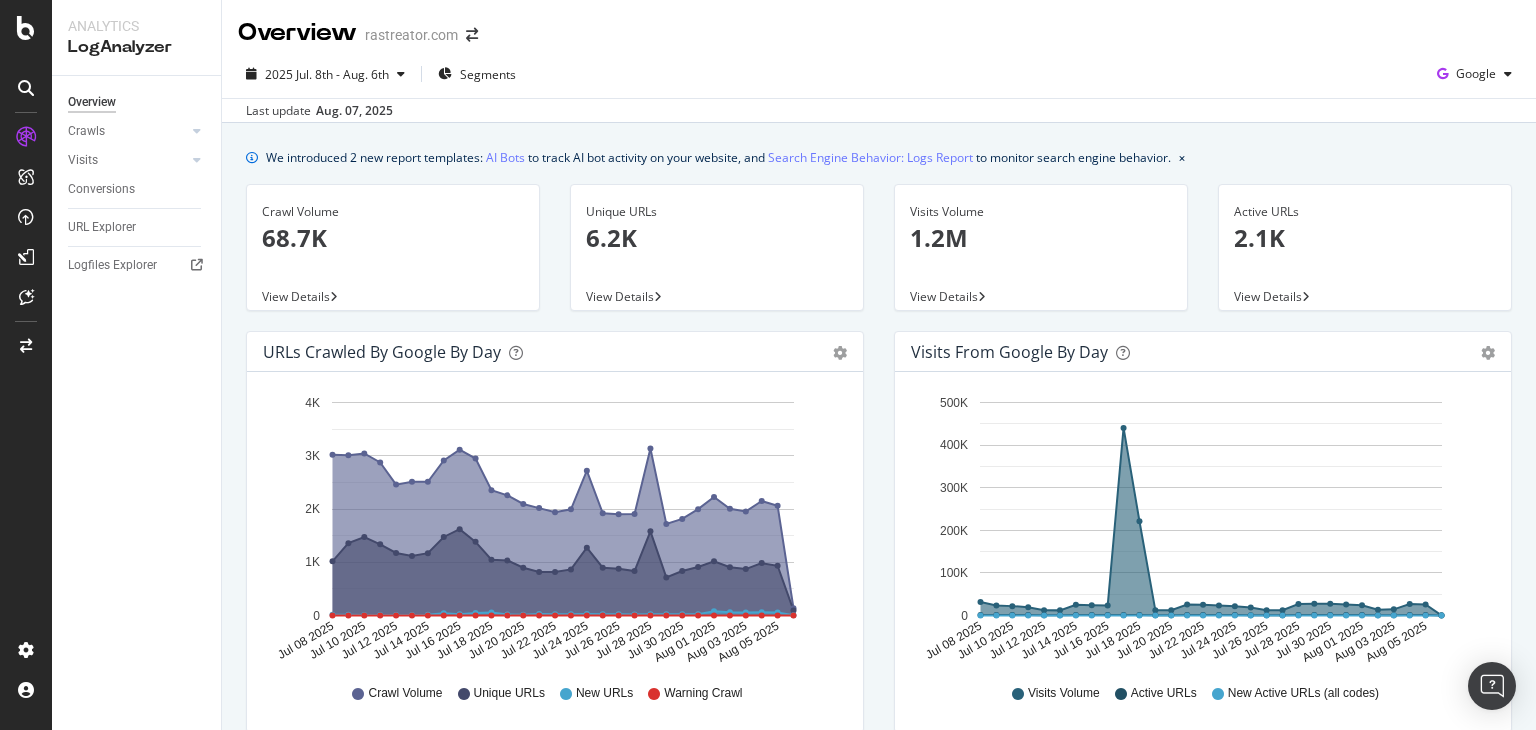 scroll, scrollTop: 0, scrollLeft: 0, axis: both 